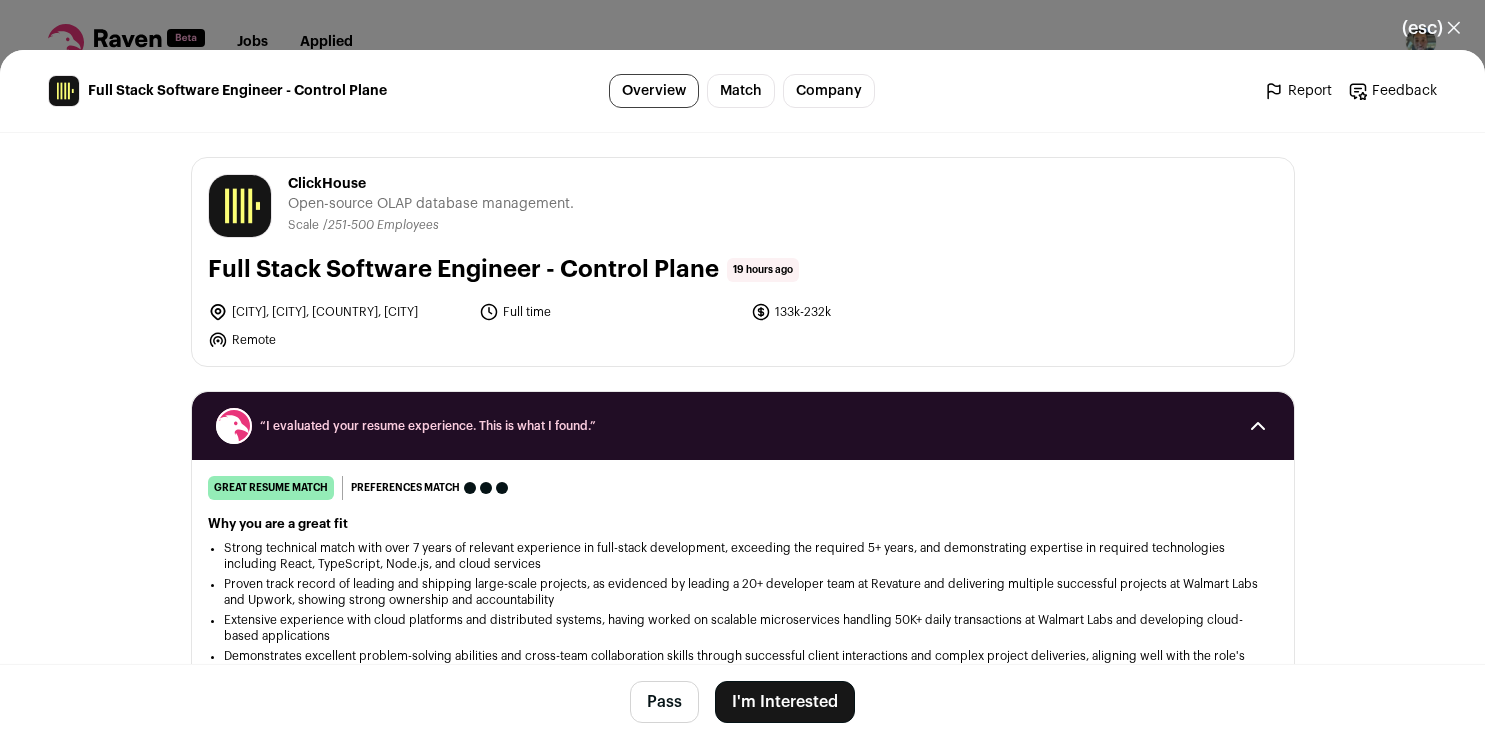 scroll, scrollTop: 0, scrollLeft: 0, axis: both 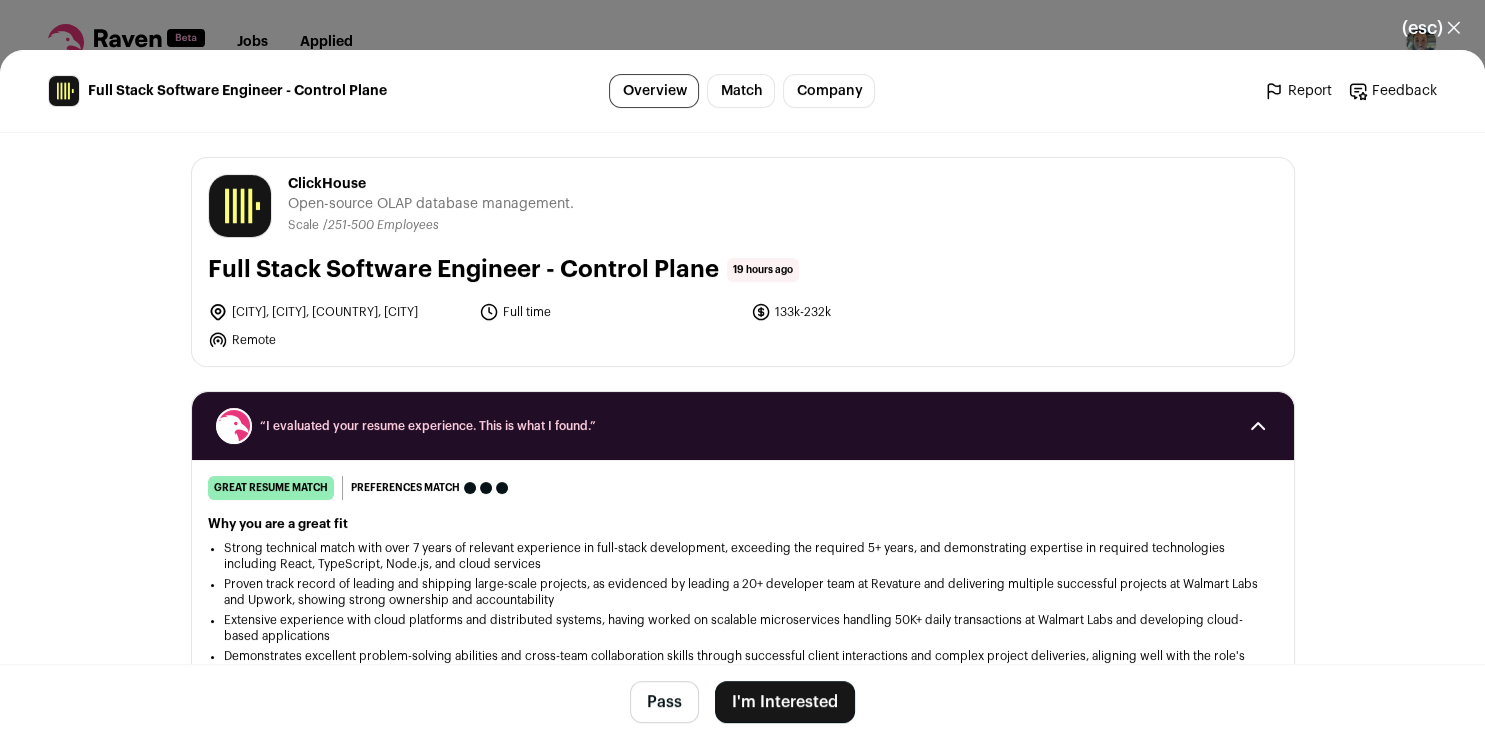 click on "(esc) ✕" at bounding box center (1431, 28) 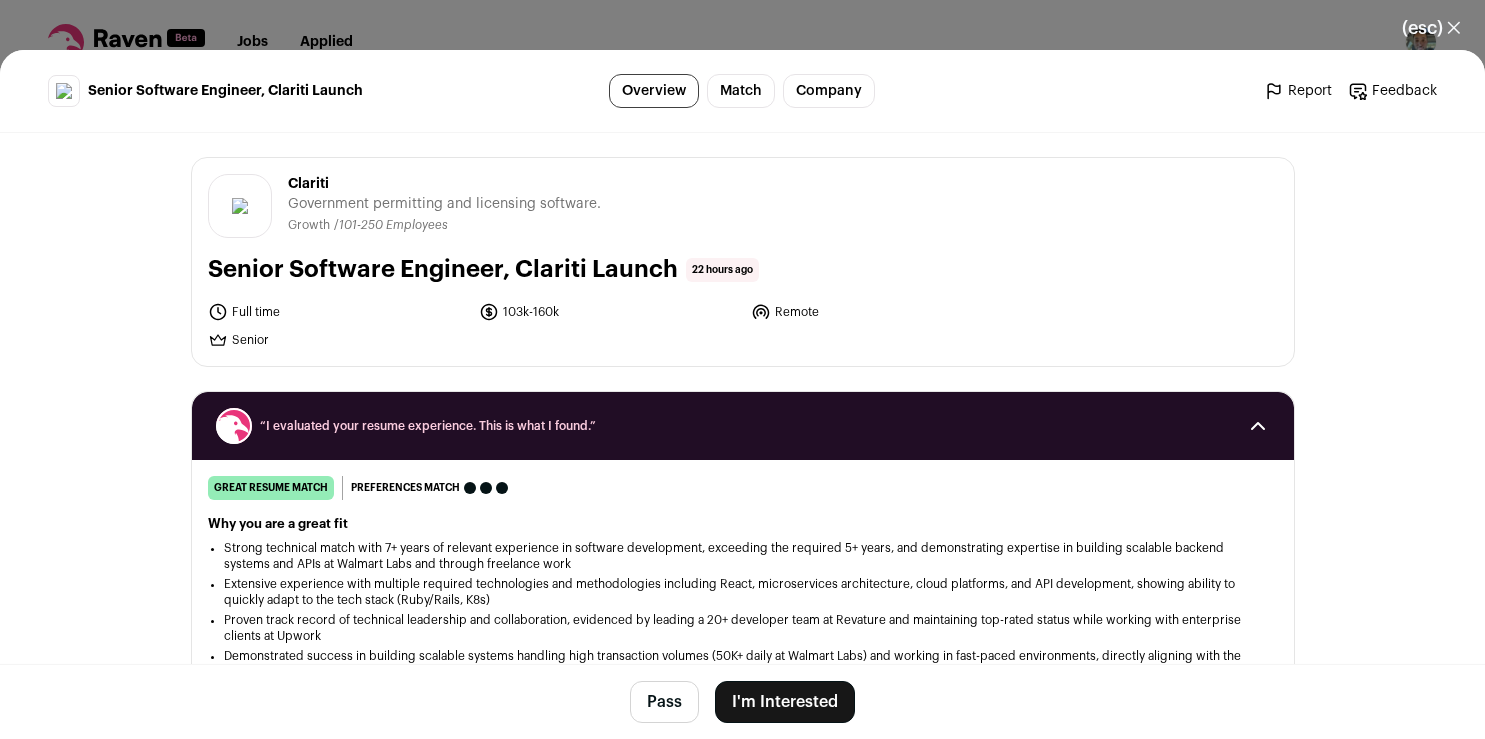 scroll, scrollTop: 0, scrollLeft: 0, axis: both 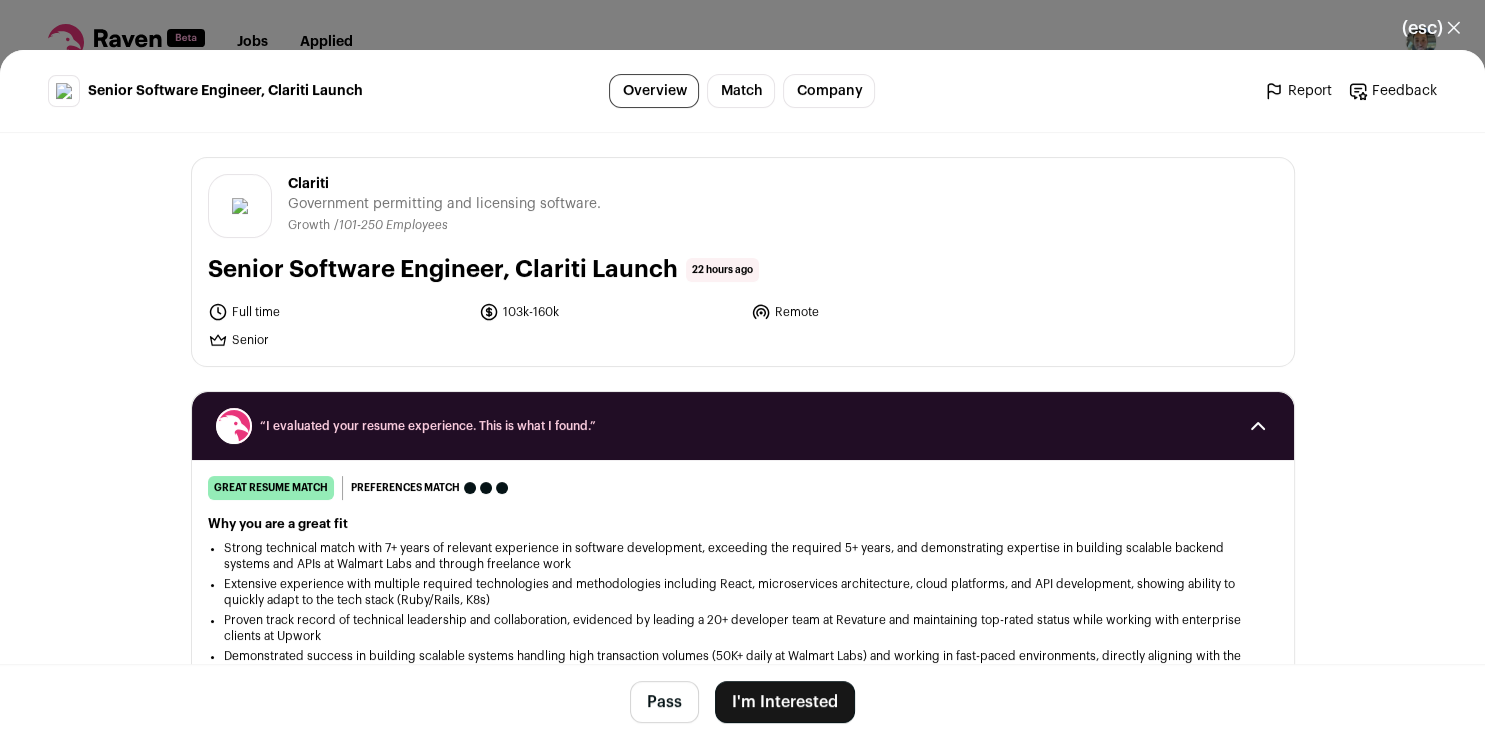 click on "I'm Interested" at bounding box center [785, 702] 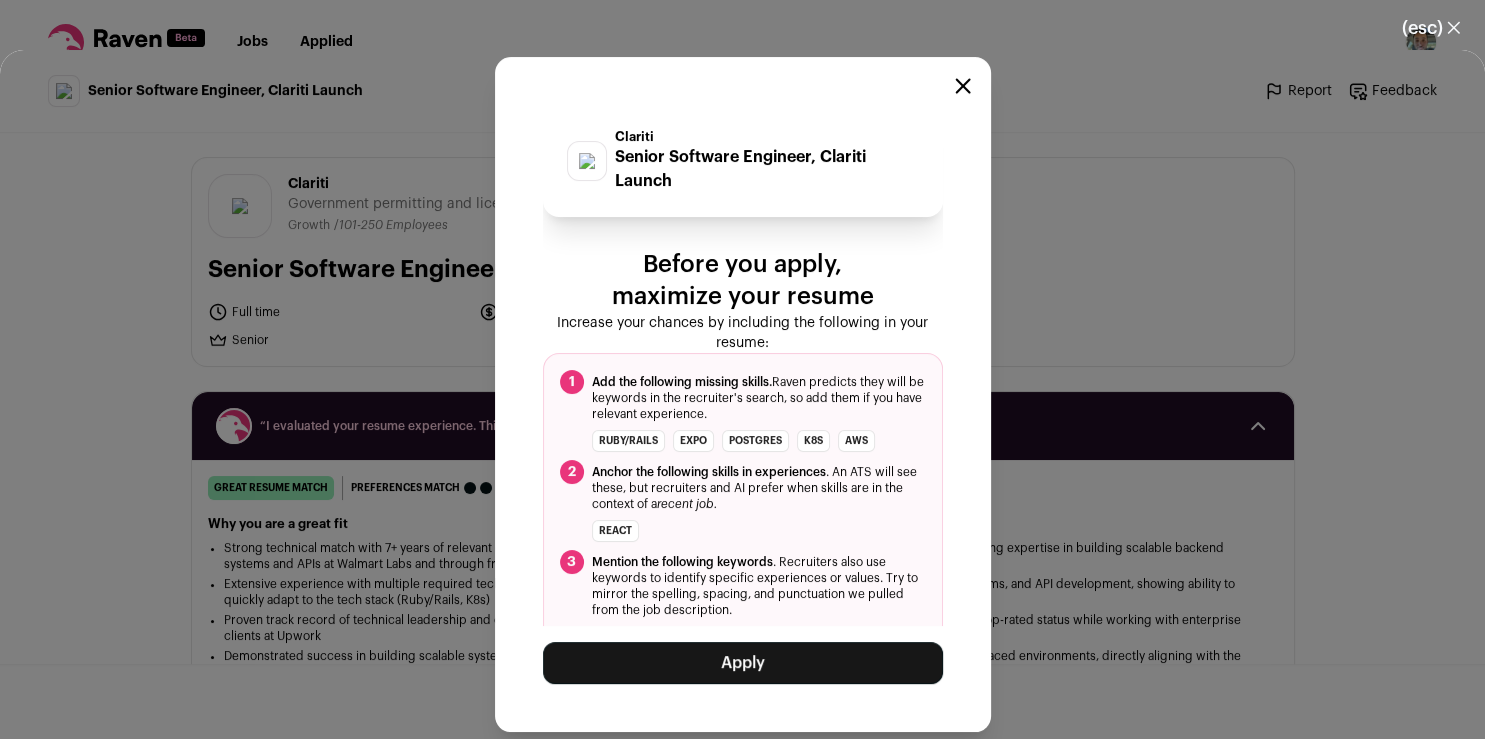 click on "Apply" at bounding box center (743, 663) 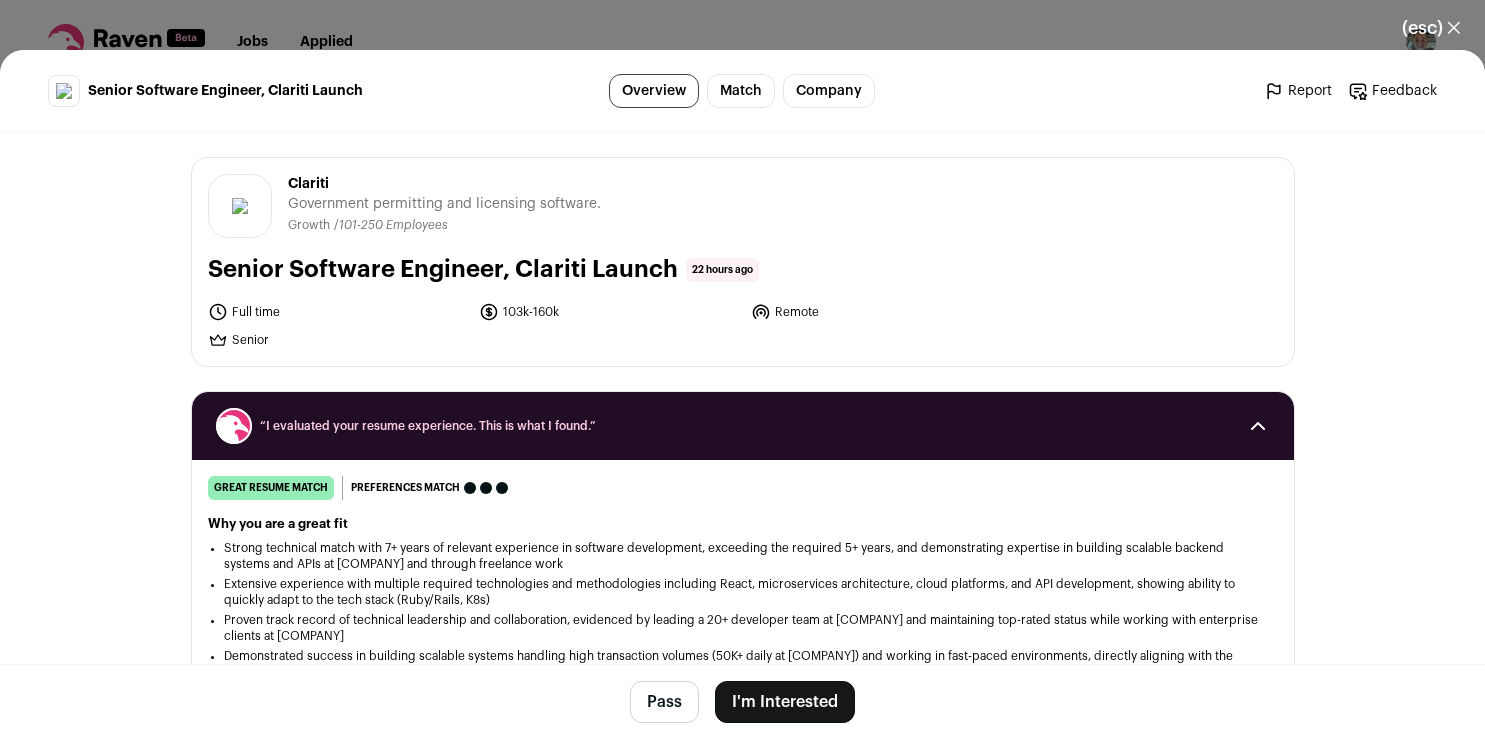 scroll, scrollTop: 0, scrollLeft: 0, axis: both 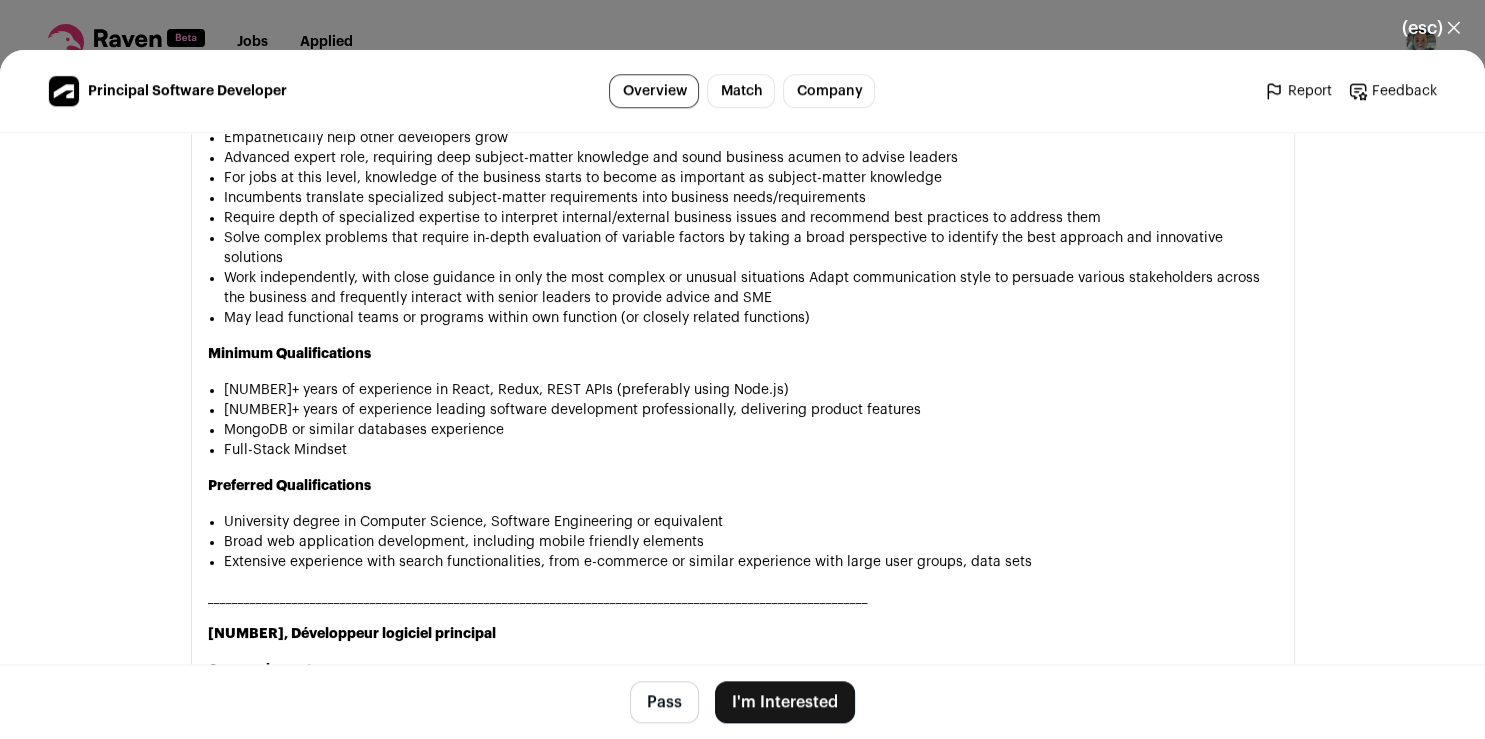 click on "Minimum Qualifications" at bounding box center (743, 354) 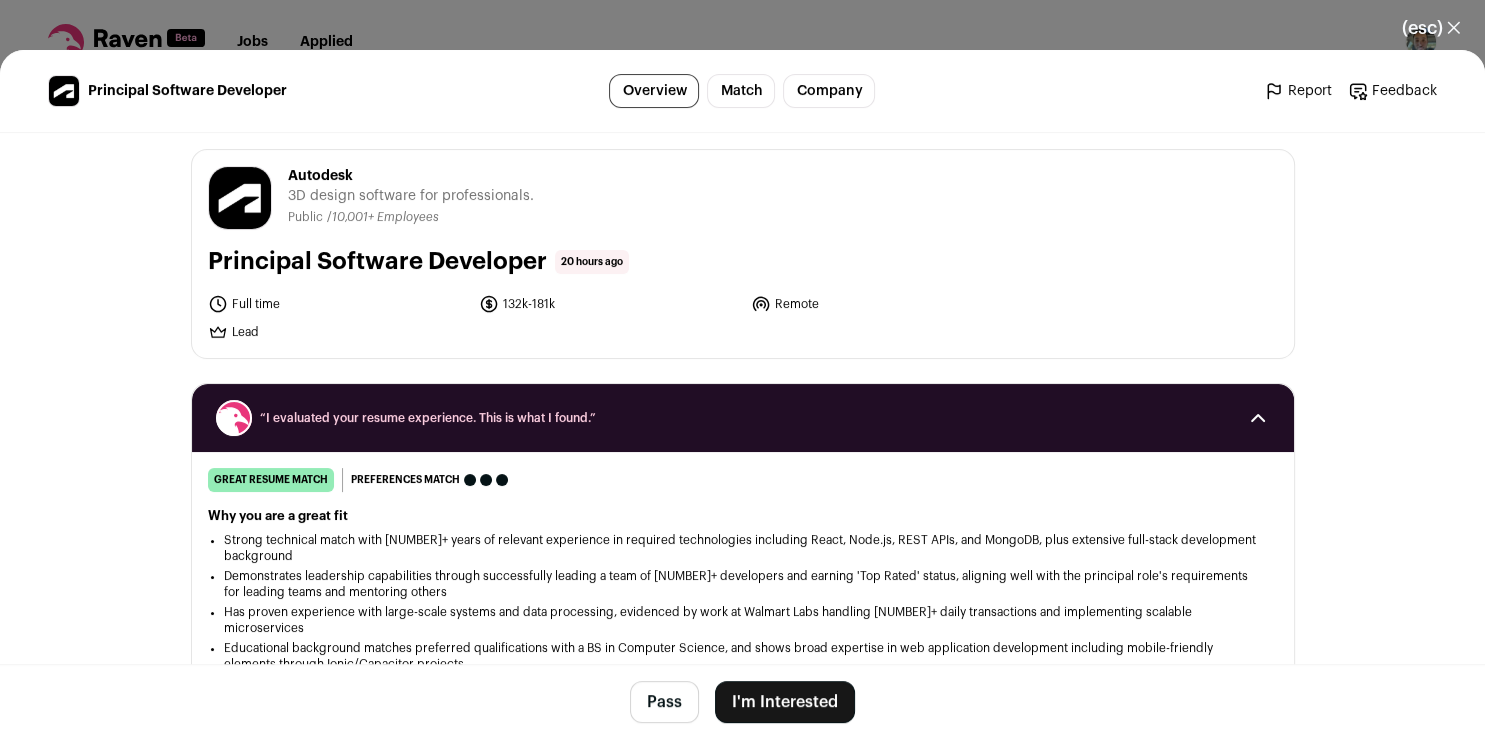 scroll, scrollTop: 0, scrollLeft: 0, axis: both 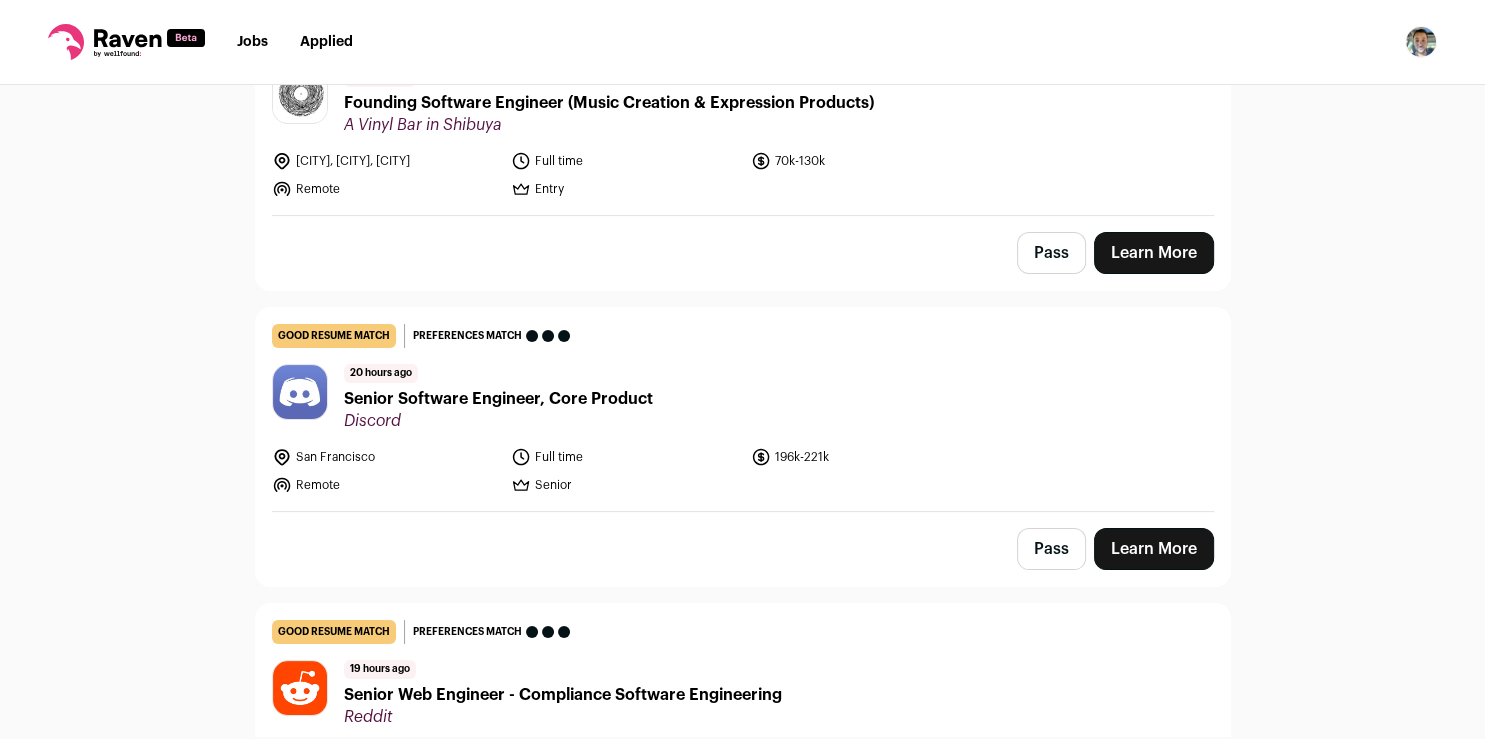 click on "Pass" at bounding box center (1051, 253) 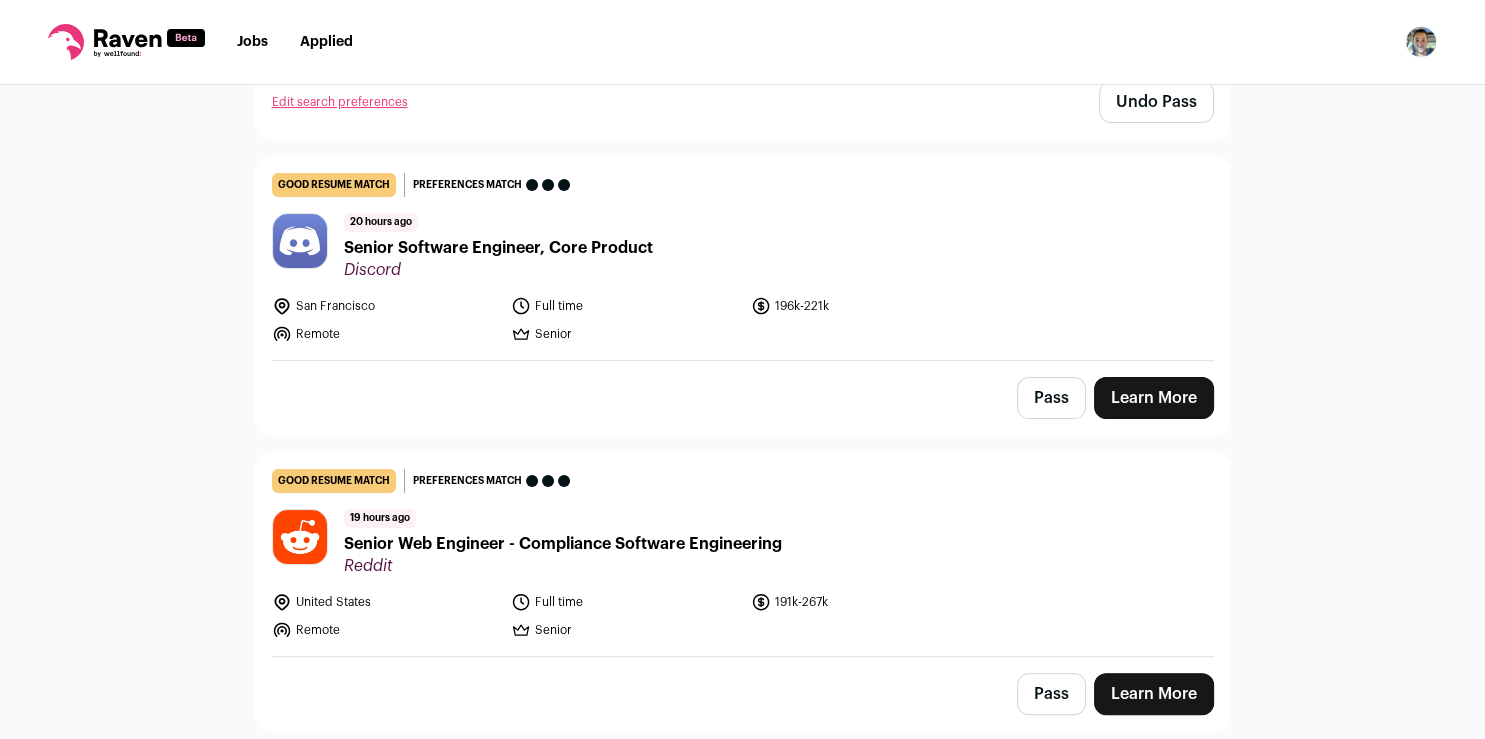 scroll, scrollTop: 433, scrollLeft: 0, axis: vertical 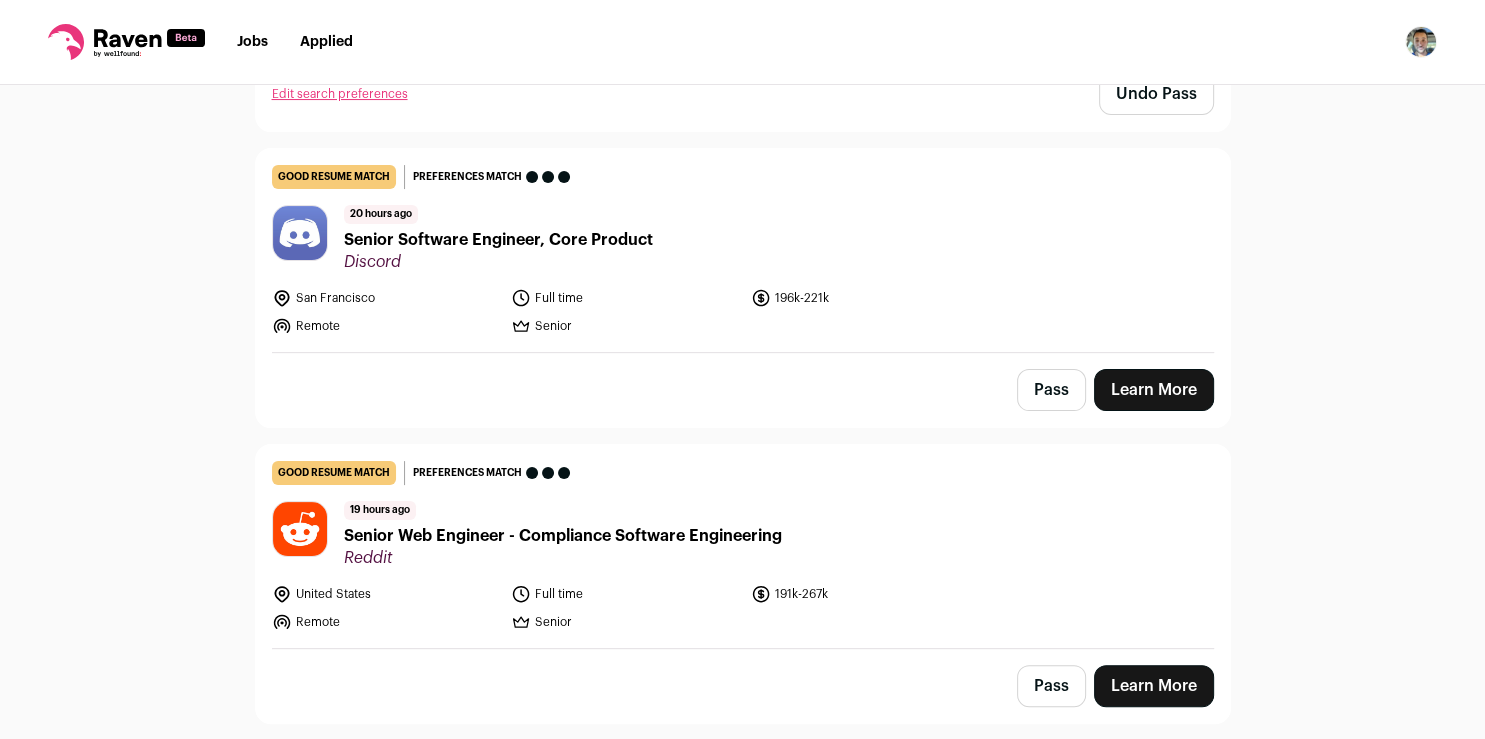 click on "Pass" at bounding box center [1051, 390] 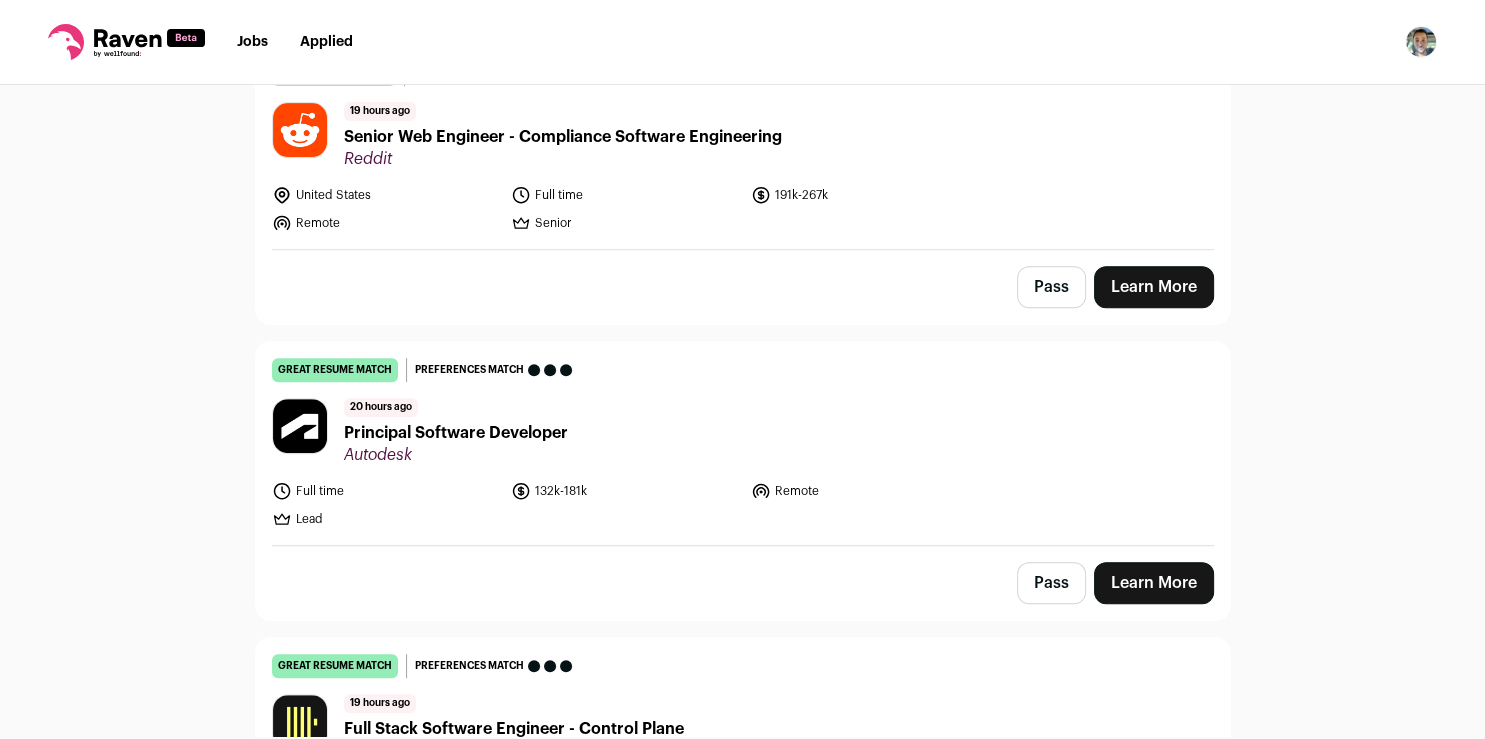 scroll, scrollTop: 841, scrollLeft: 0, axis: vertical 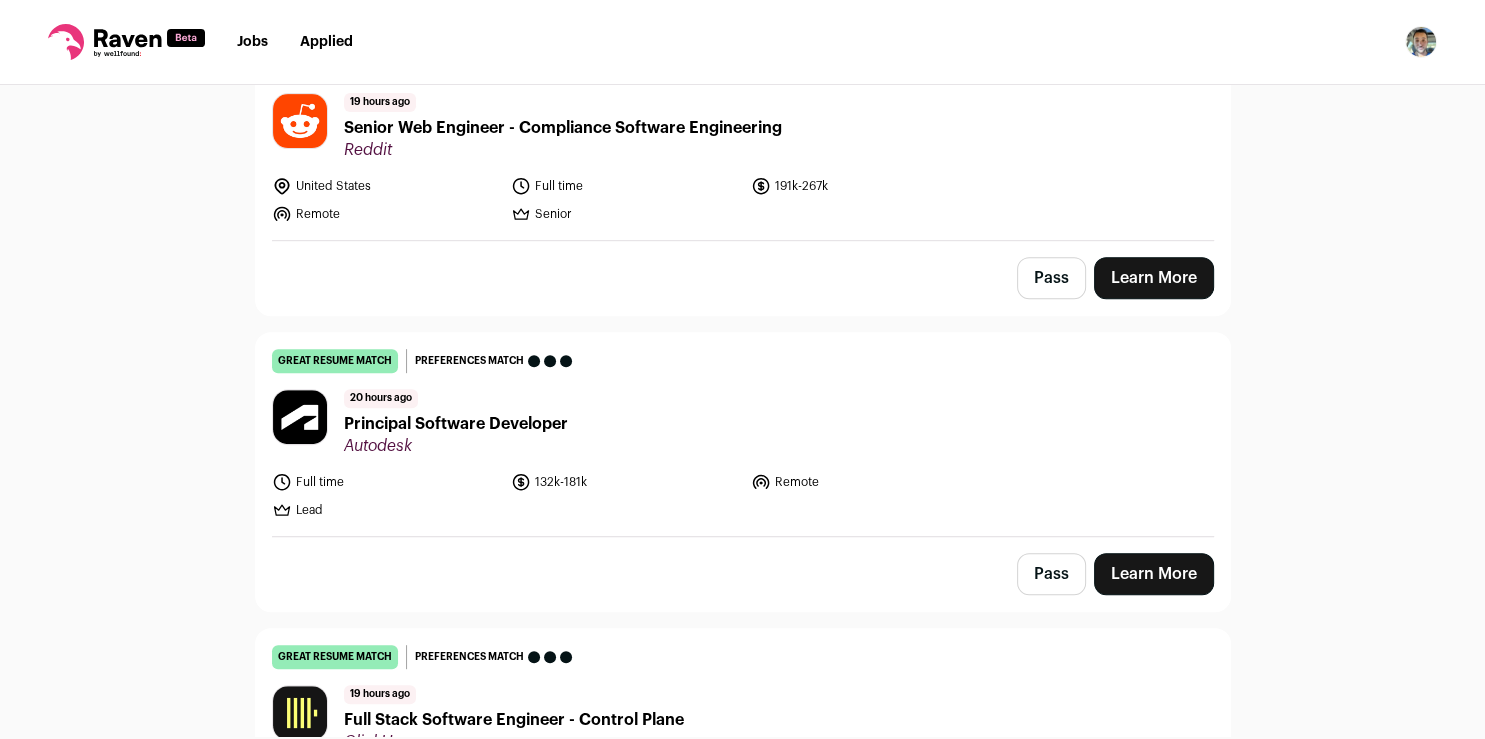 click on "Pass" at bounding box center [1051, 278] 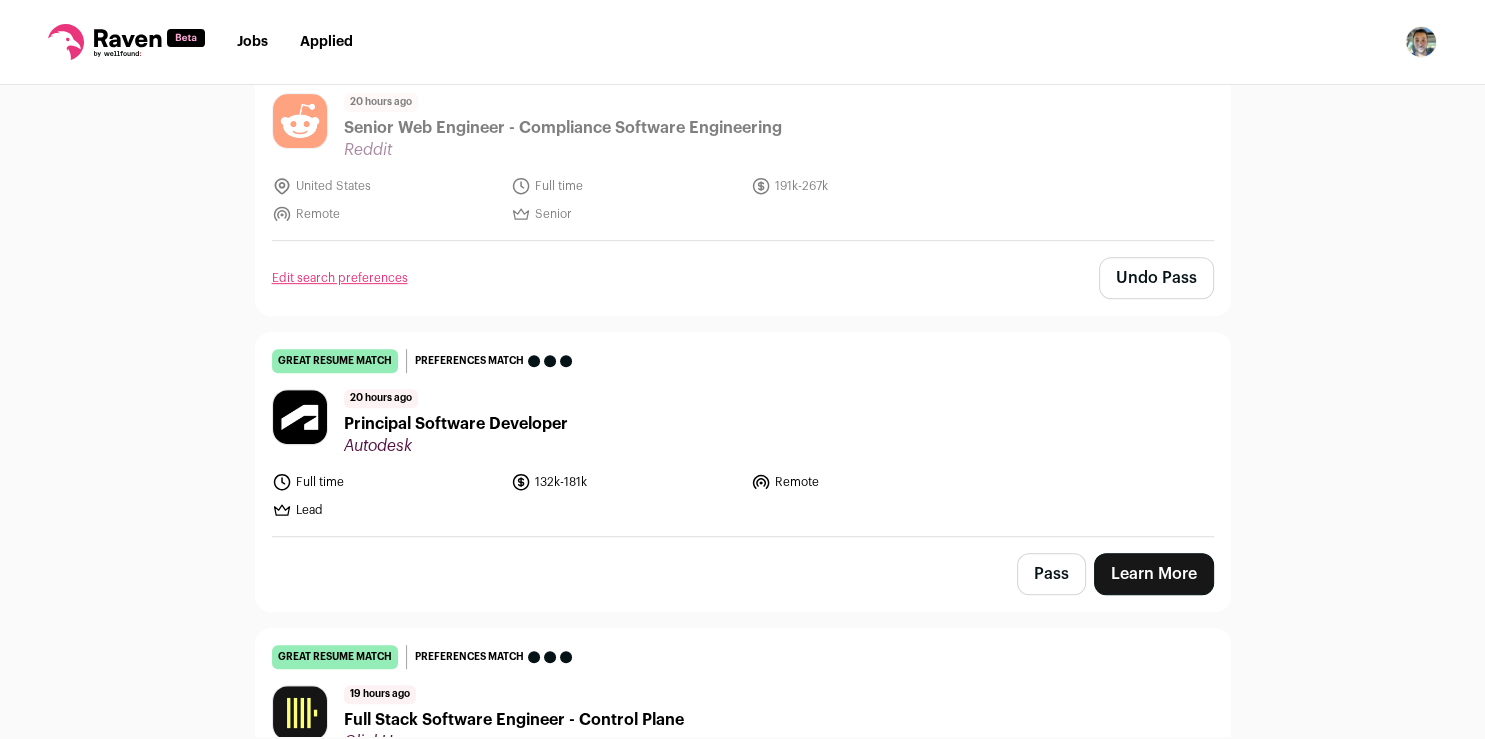 click on "Pass" at bounding box center [1051, 574] 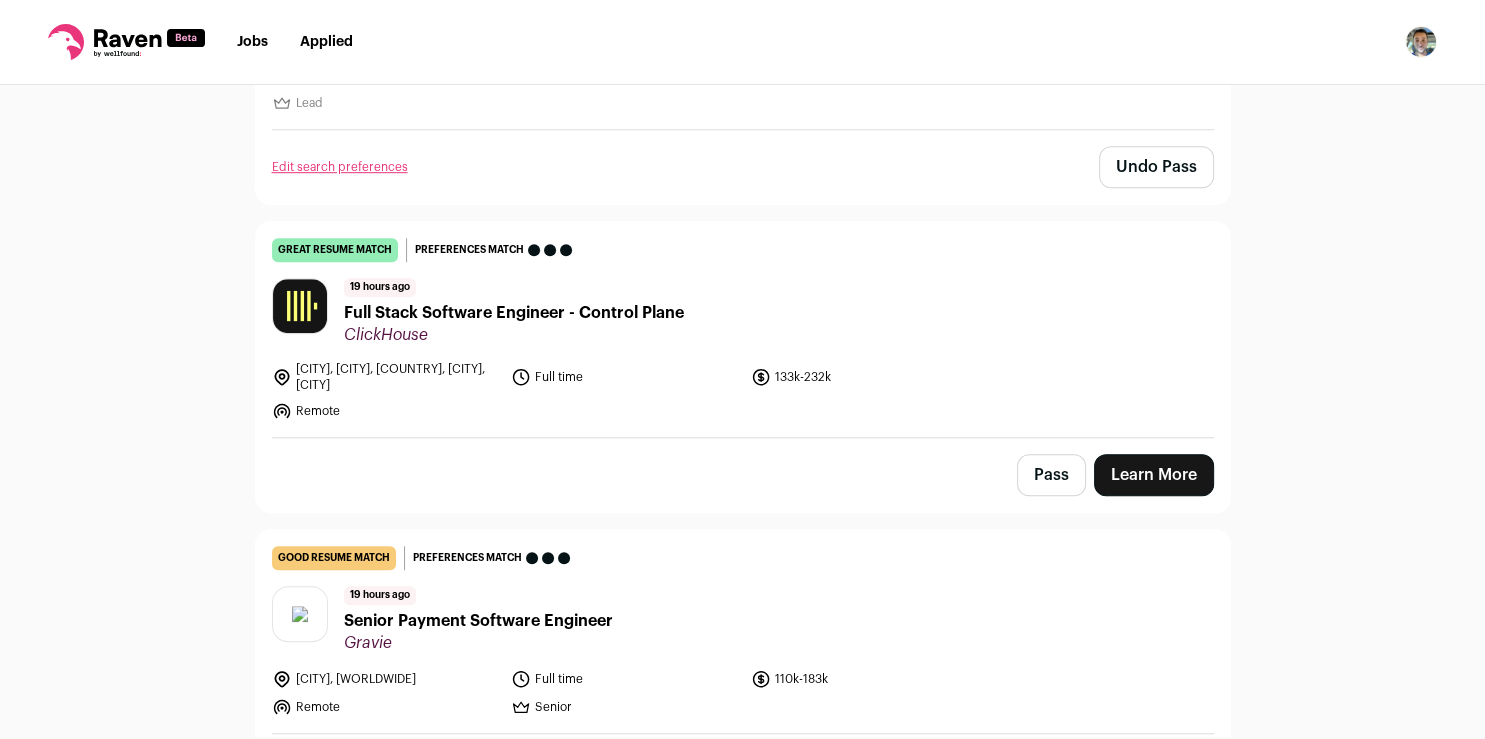 scroll, scrollTop: 1598, scrollLeft: 0, axis: vertical 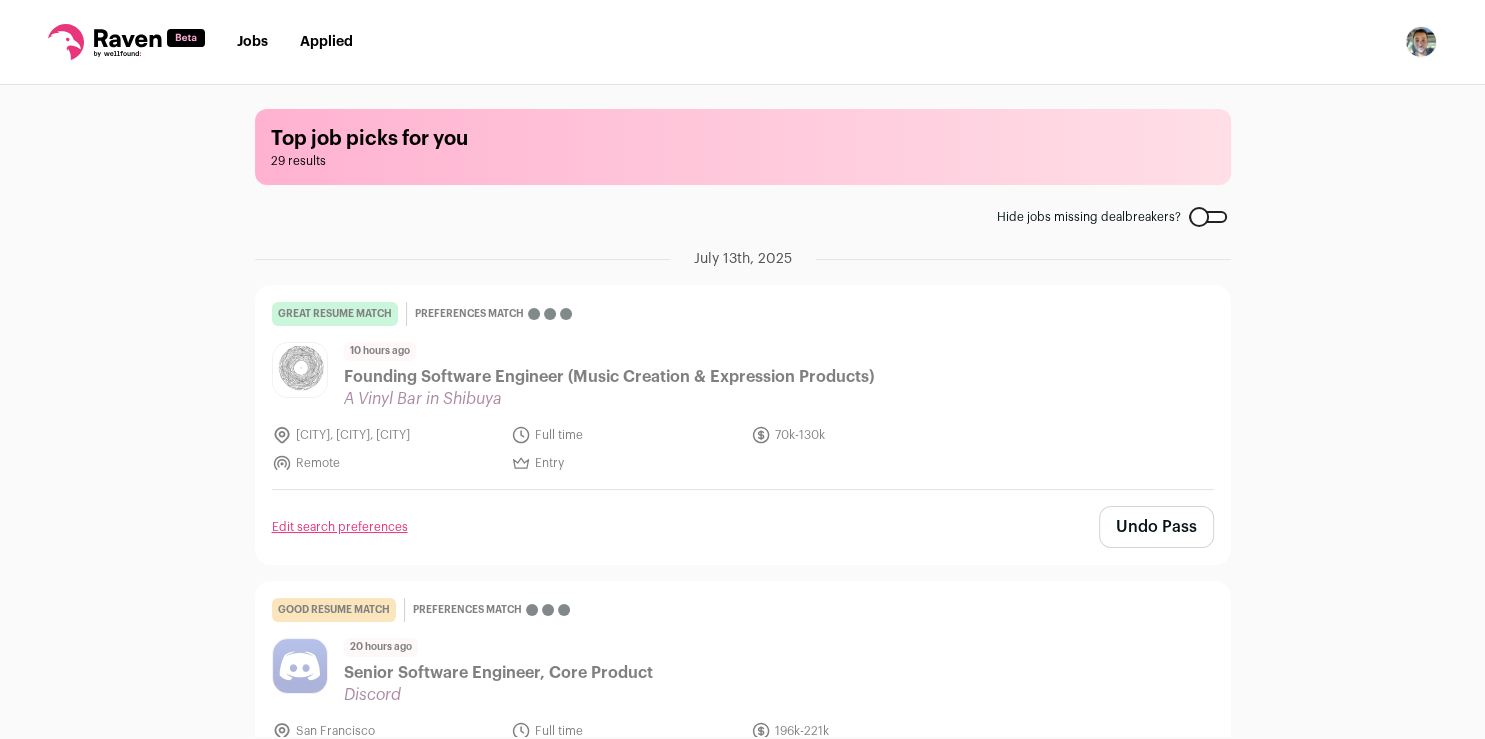 click on "Applied" at bounding box center [326, 42] 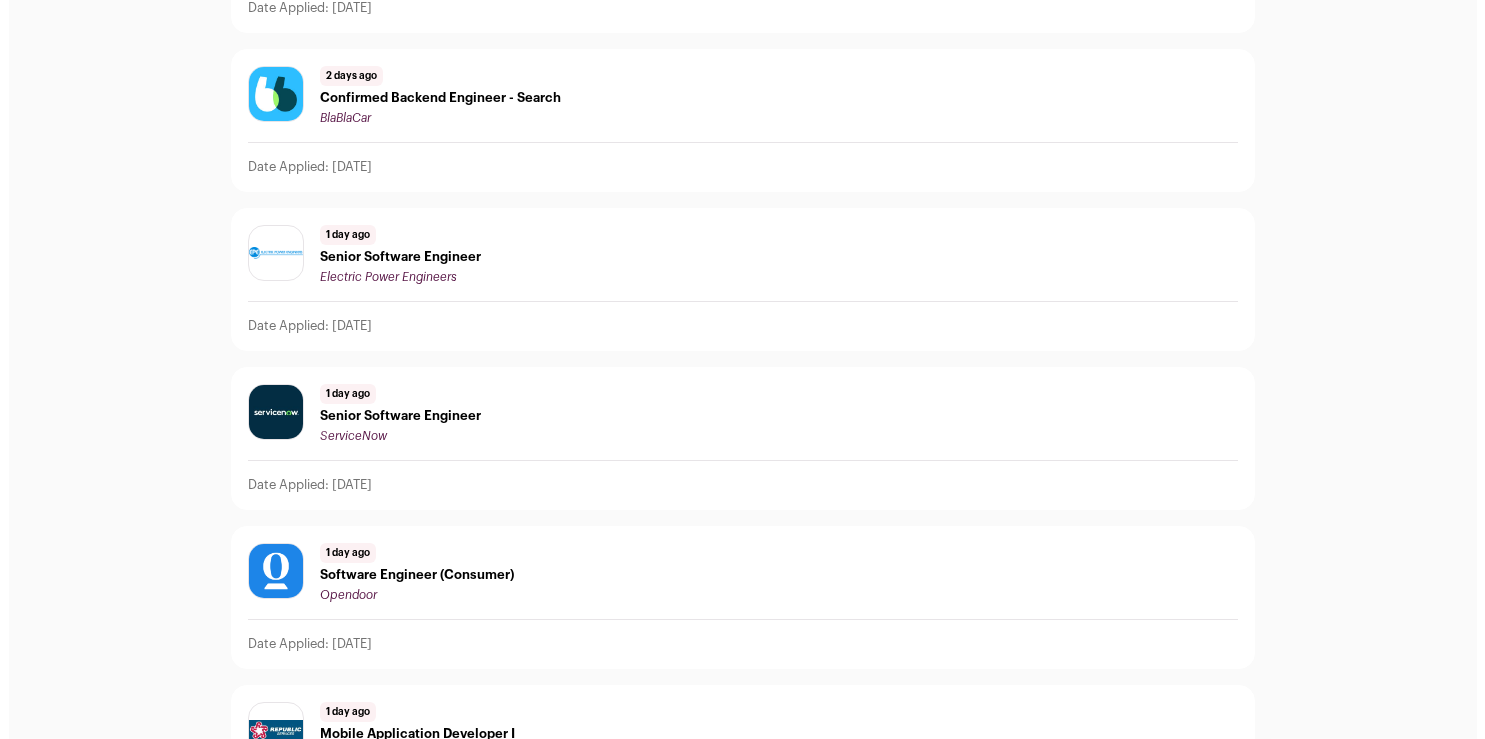 scroll, scrollTop: 0, scrollLeft: 0, axis: both 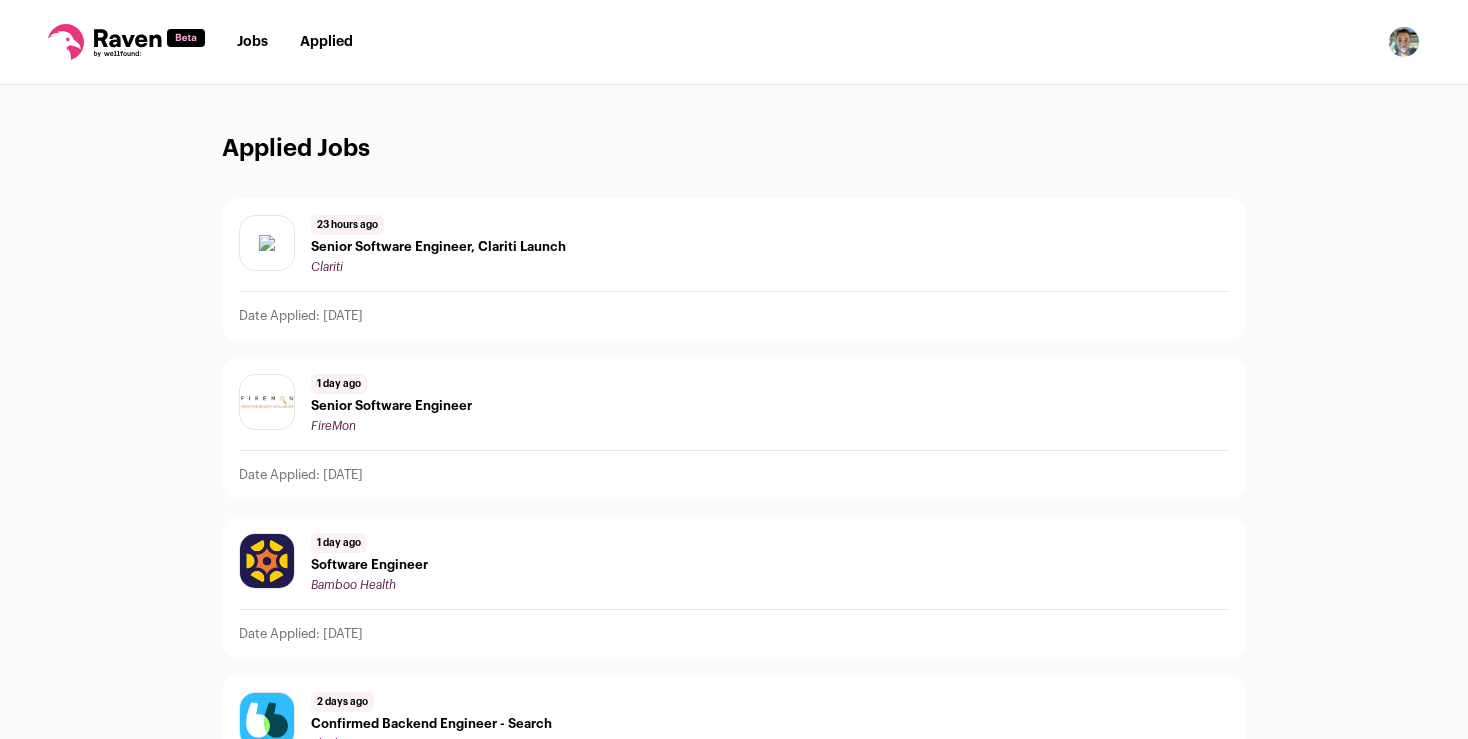 click on "Jobs" at bounding box center (252, 42) 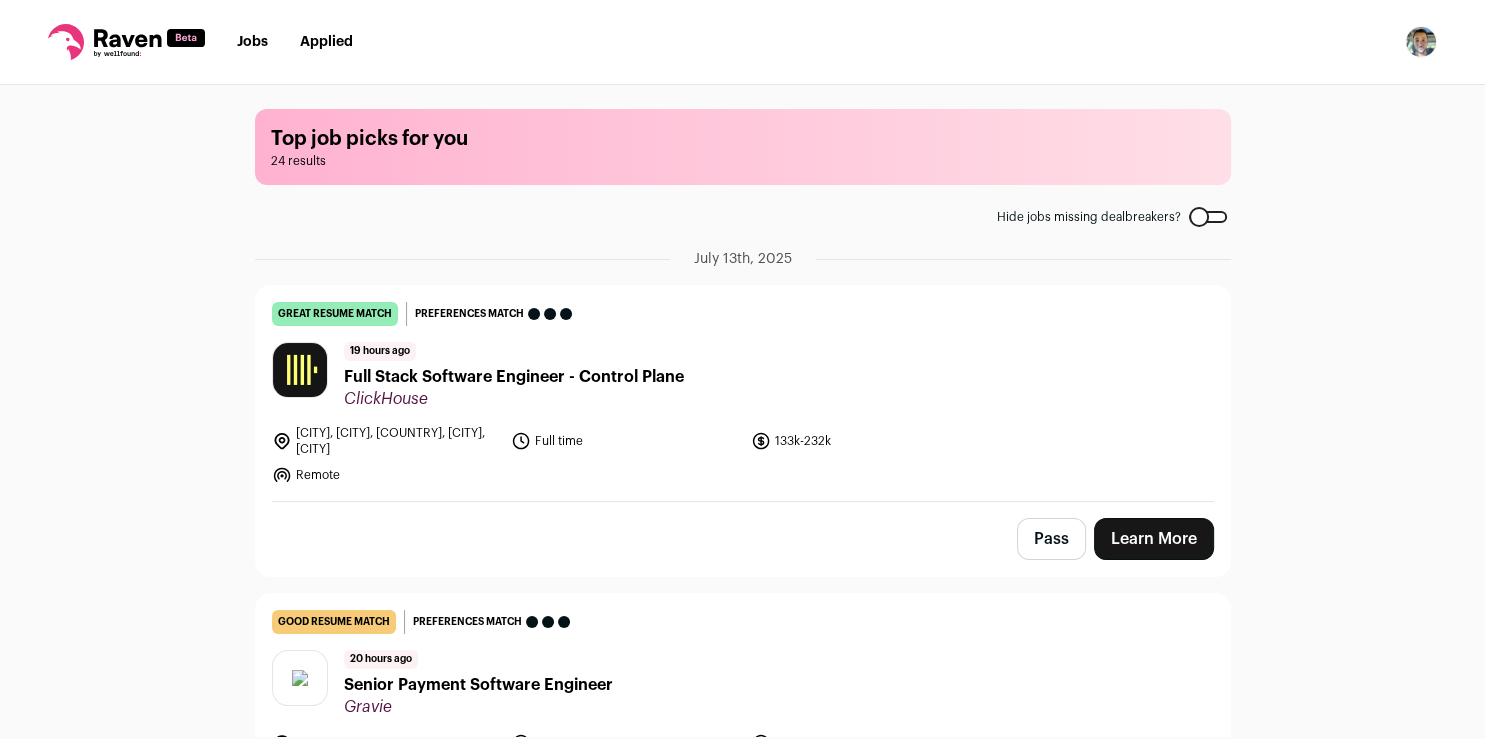 scroll, scrollTop: 66, scrollLeft: 0, axis: vertical 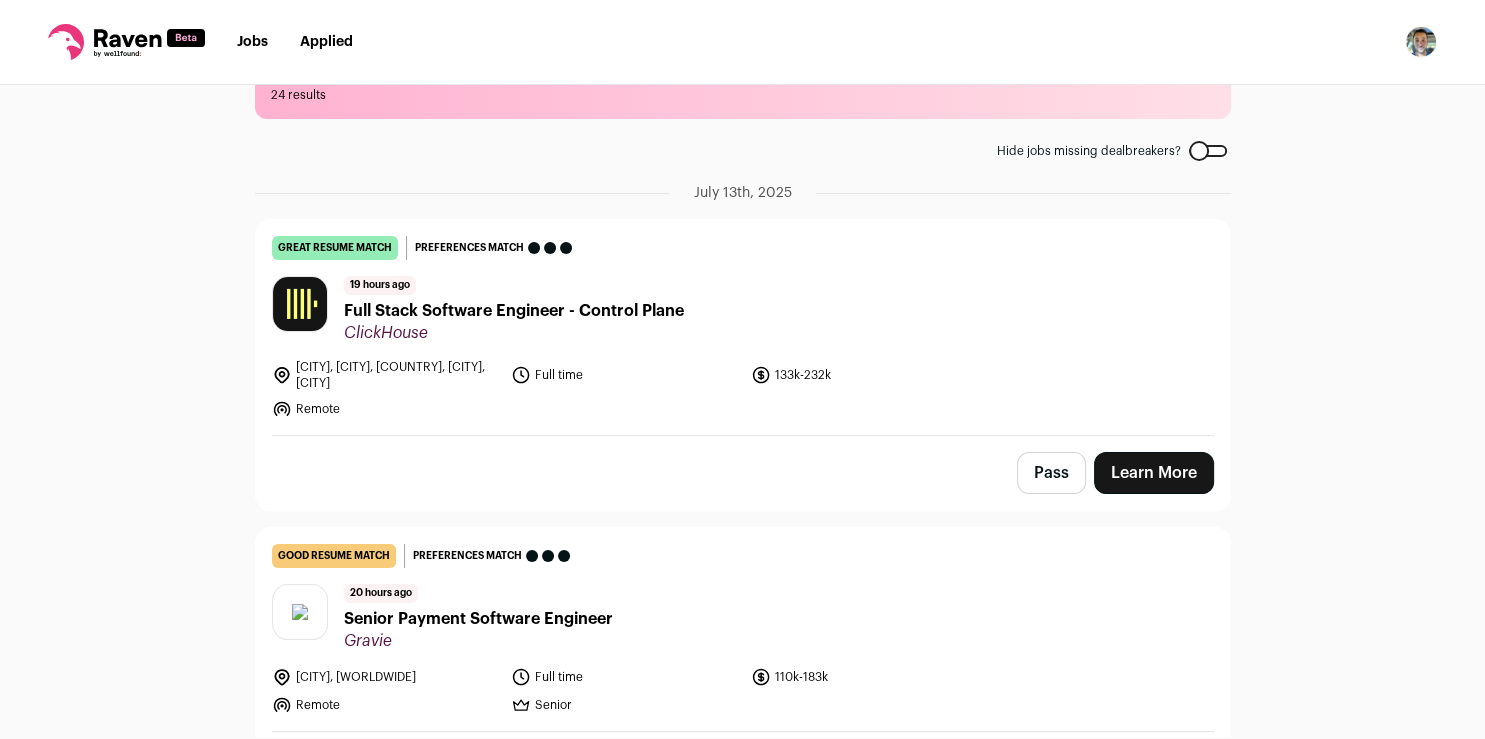 click on "Learn More" at bounding box center (1154, 473) 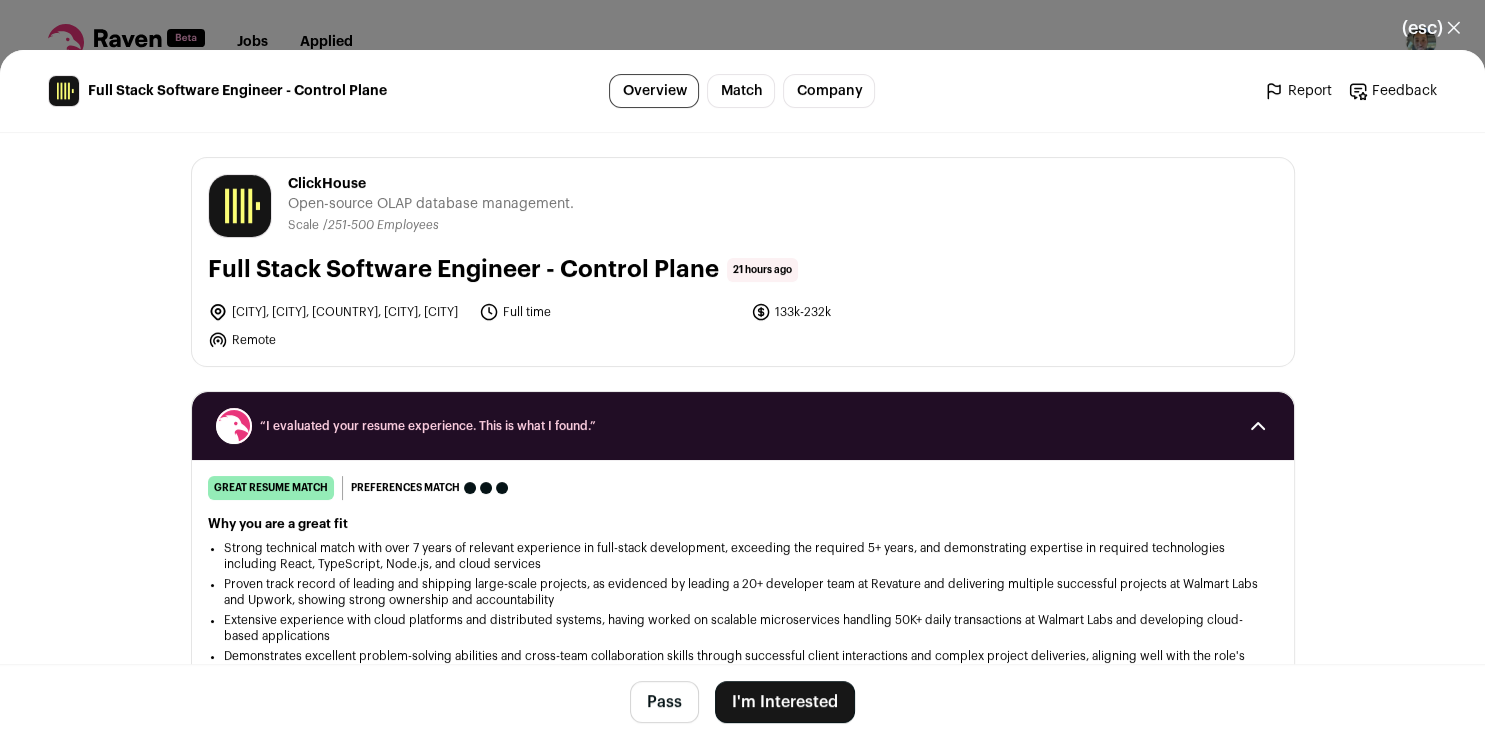 click on "I'm Interested" at bounding box center [785, 702] 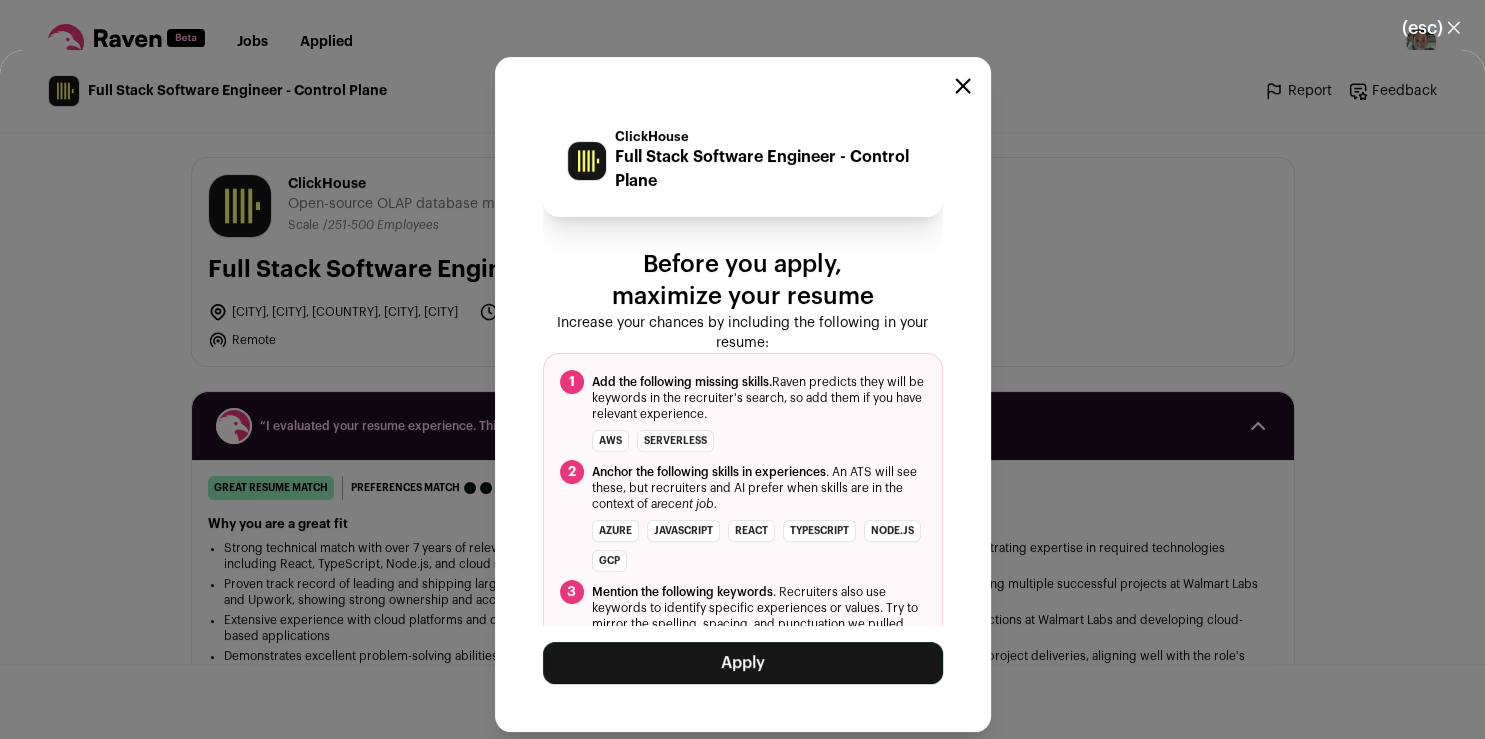 click on "Apply" at bounding box center (743, 663) 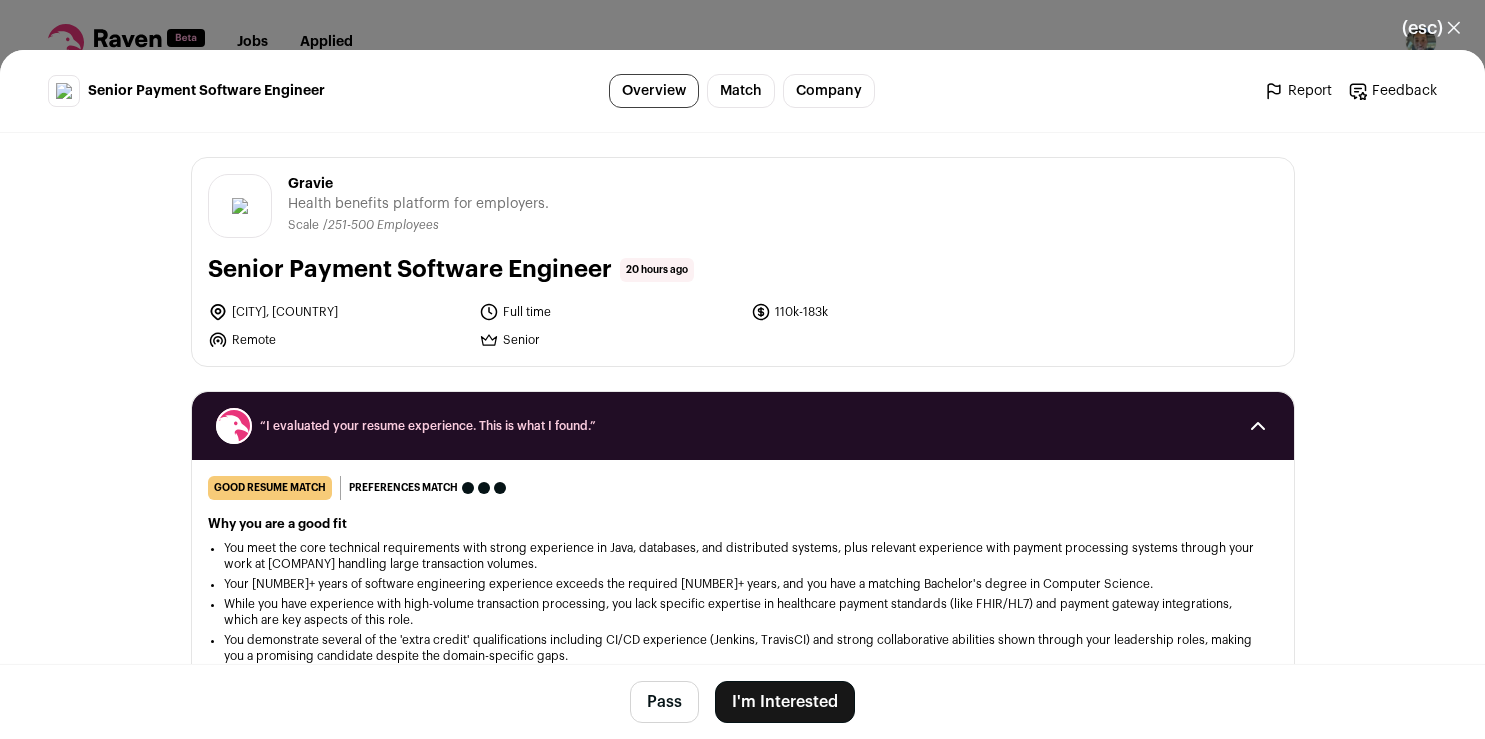 scroll, scrollTop: 0, scrollLeft: 0, axis: both 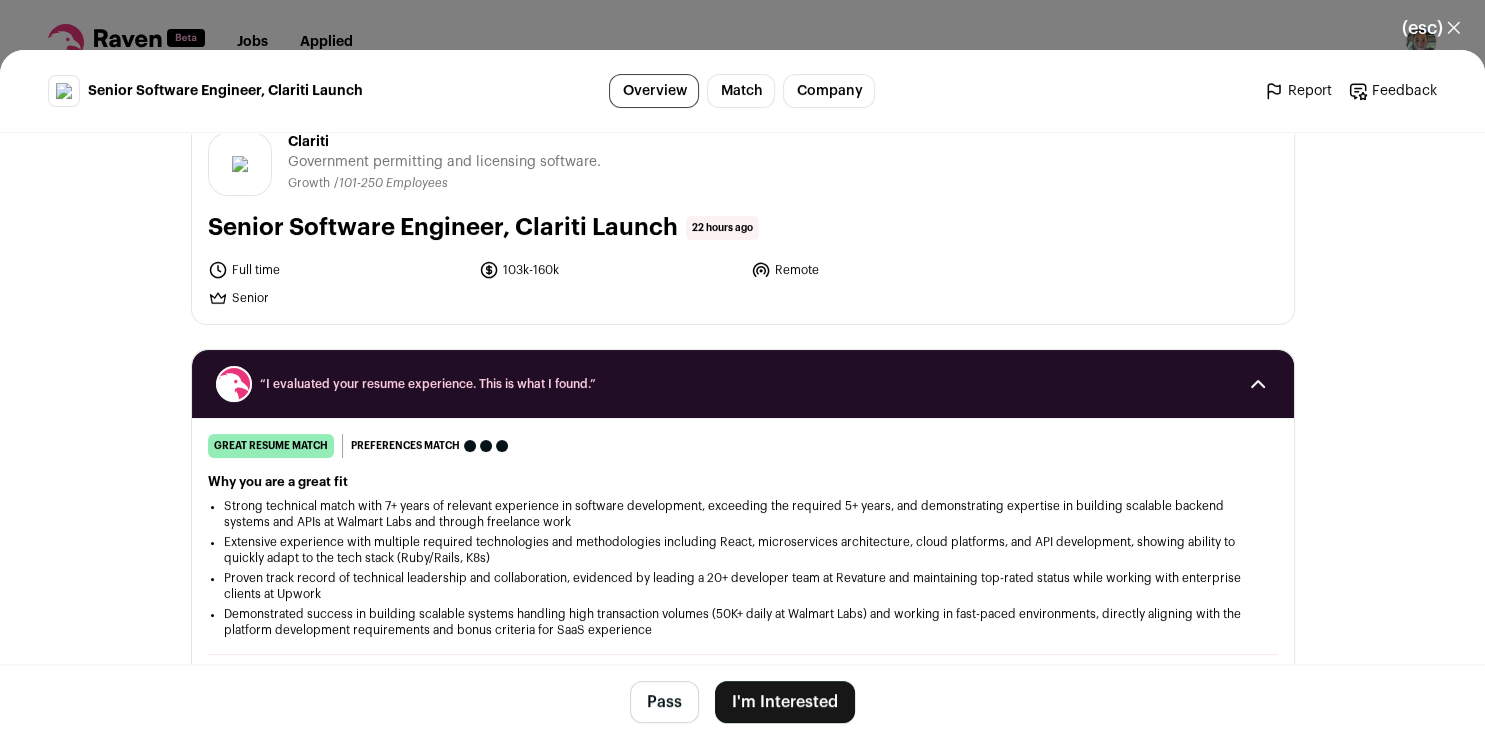 click on "I'm Interested" at bounding box center [785, 702] 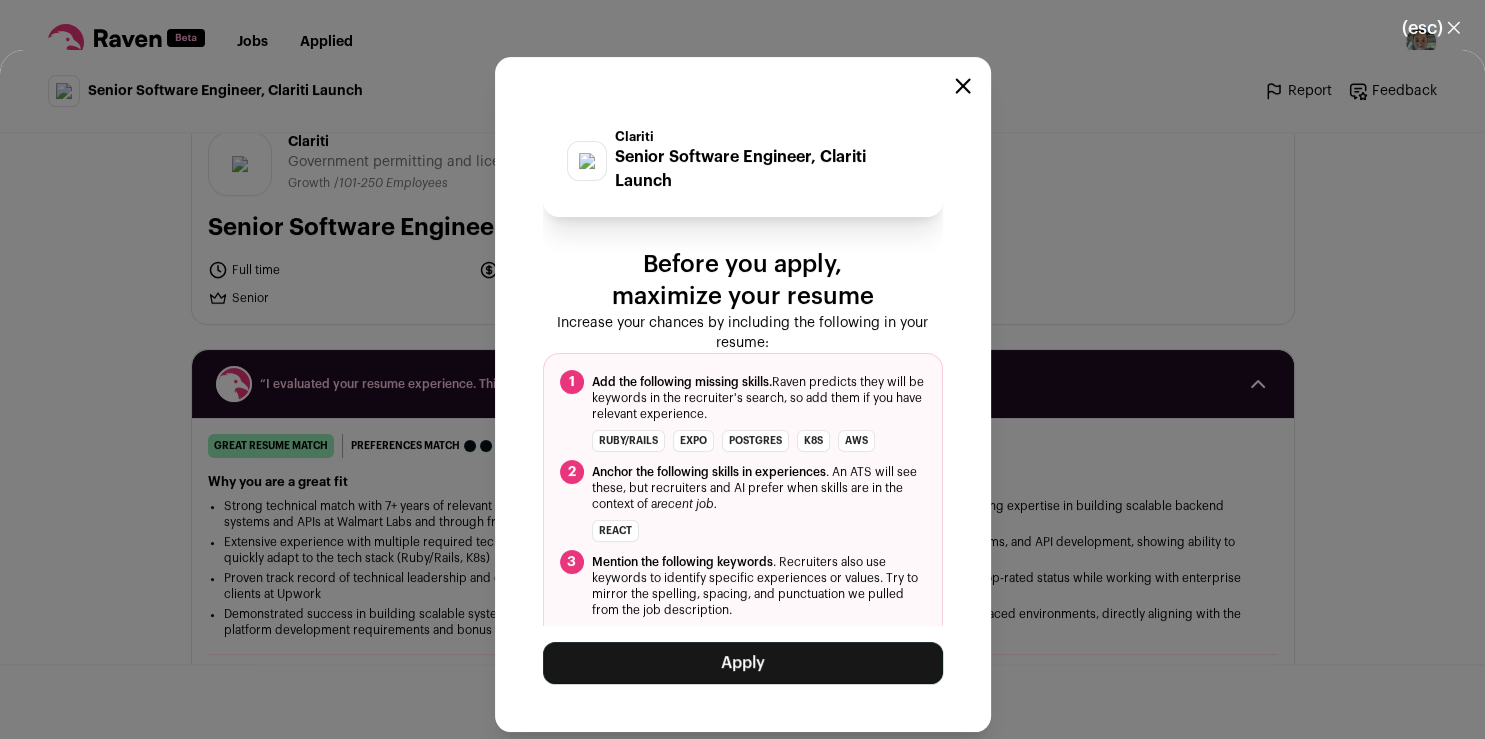 click on "Apply" at bounding box center [743, 663] 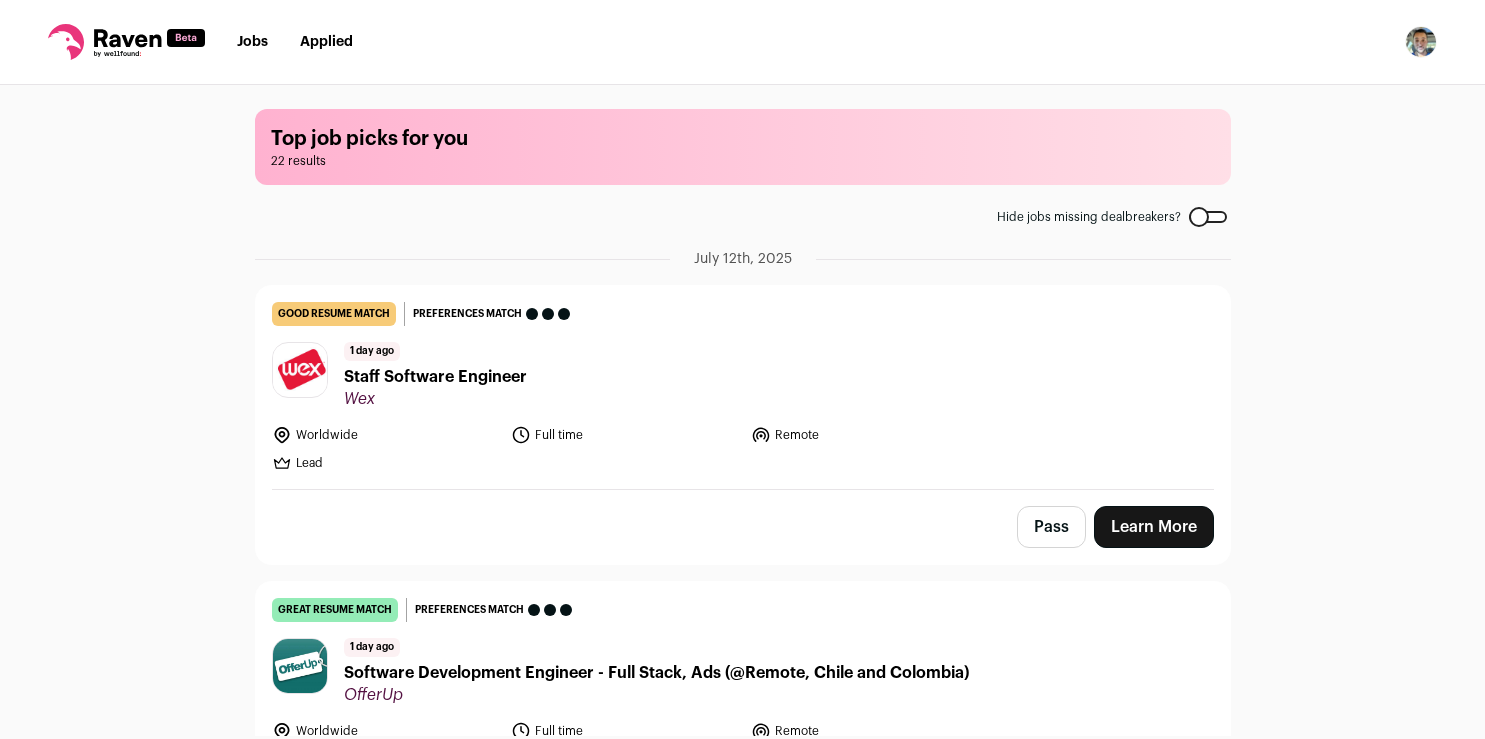 scroll, scrollTop: 0, scrollLeft: 0, axis: both 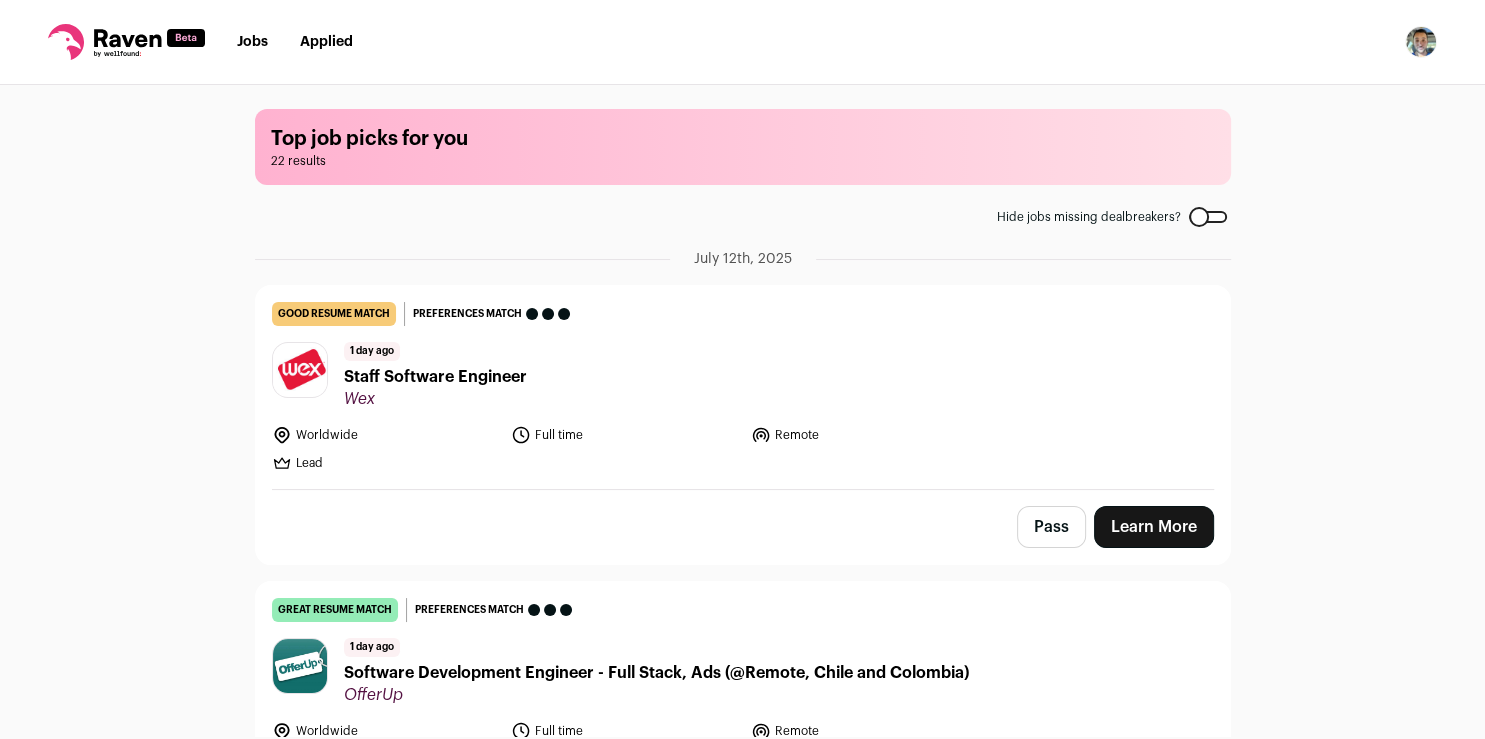 click on "Jobs" at bounding box center [252, 42] 